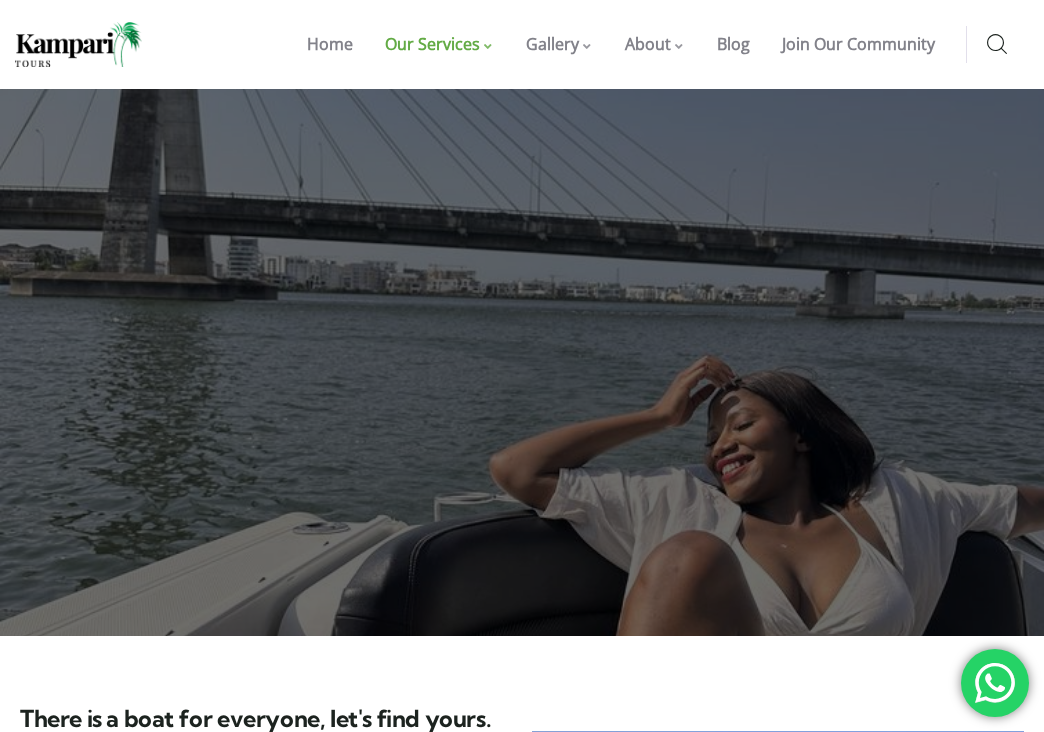scroll, scrollTop: 0, scrollLeft: 0, axis: both 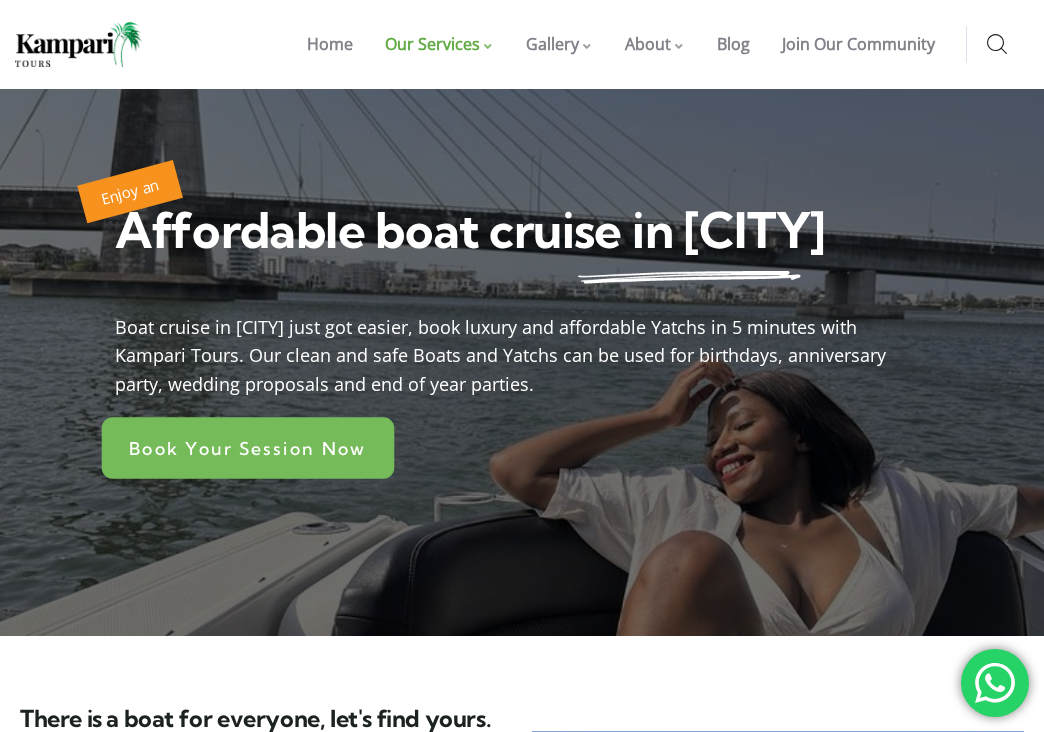 click on "Book Your Session Now" at bounding box center [248, 448] 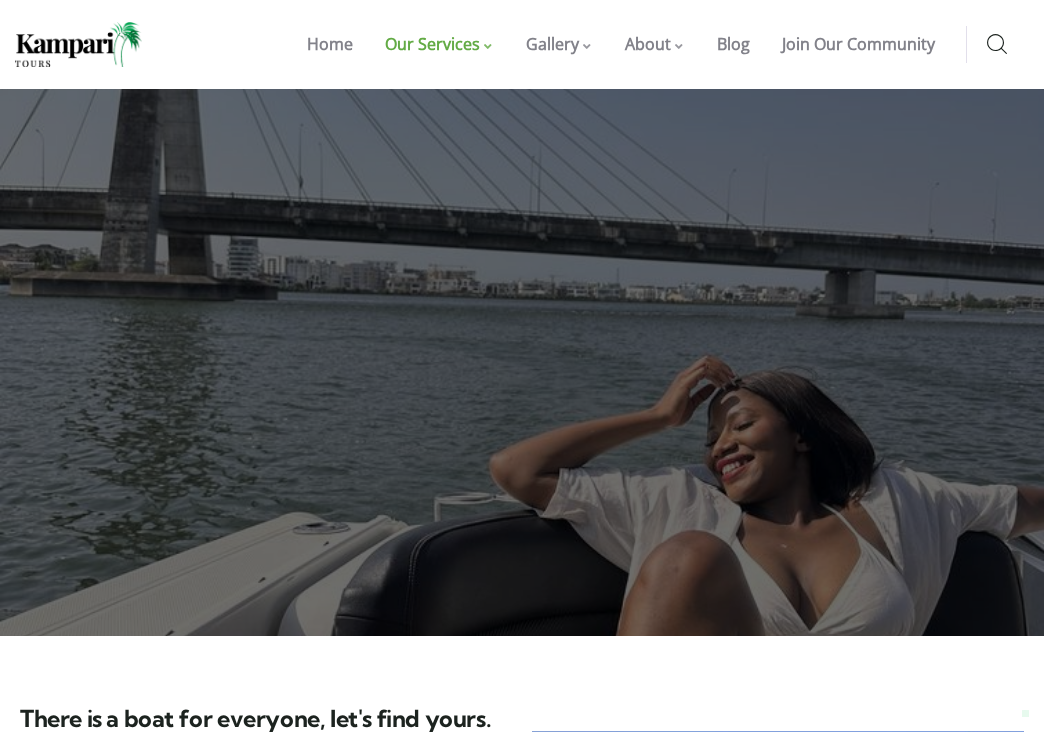 scroll, scrollTop: 0, scrollLeft: 0, axis: both 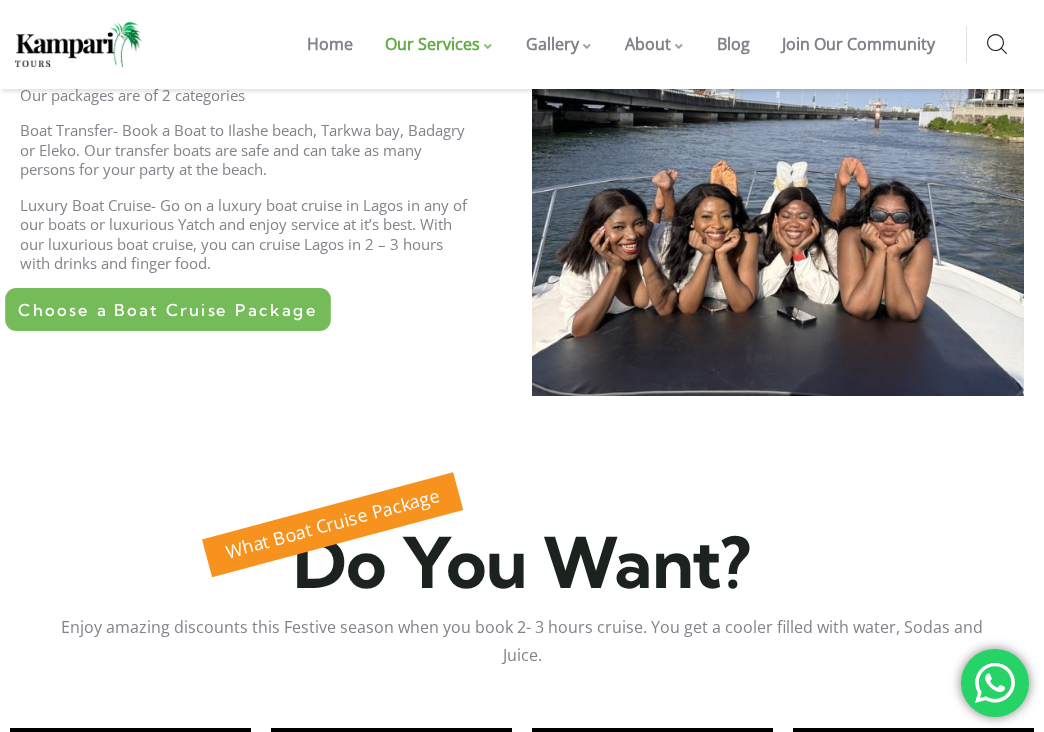 click on "Choose a Boat Cruise Package" at bounding box center [167, 309] 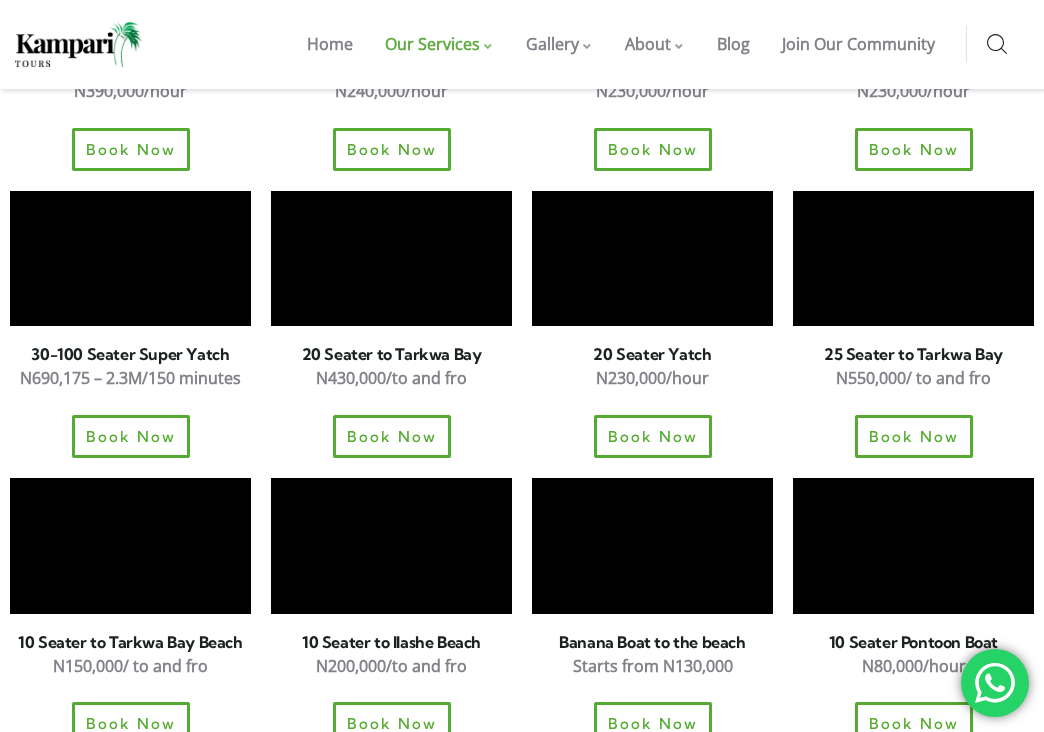scroll, scrollTop: 1599, scrollLeft: 0, axis: vertical 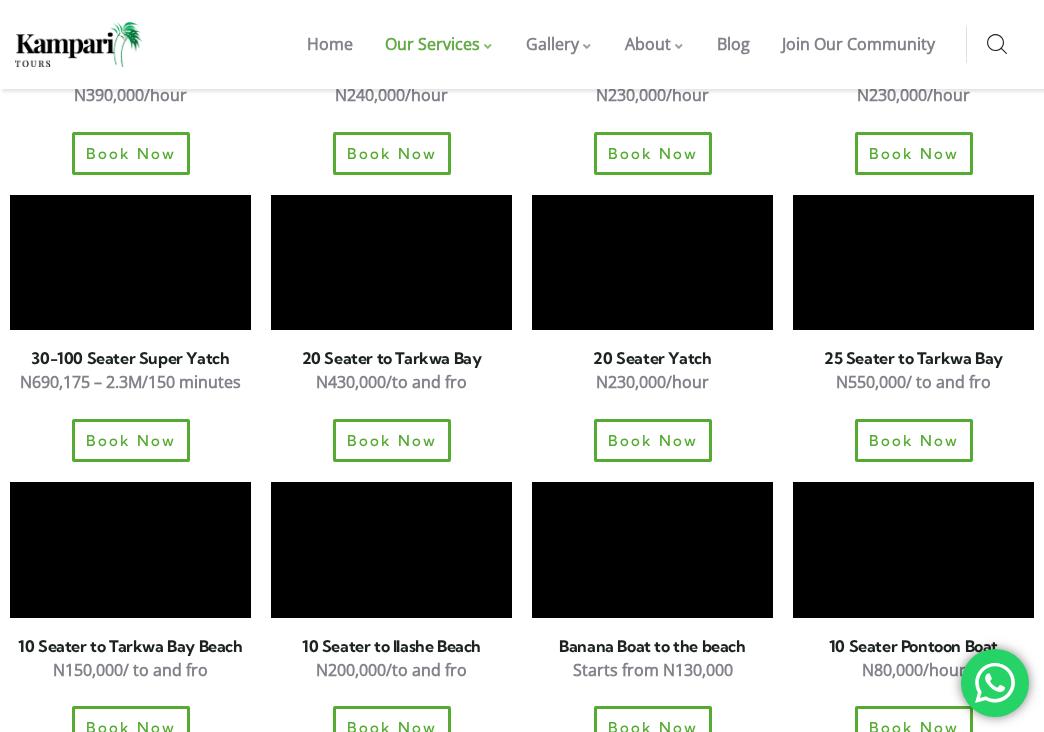 click on "20 Seater Yatch" at bounding box center [652, 358] 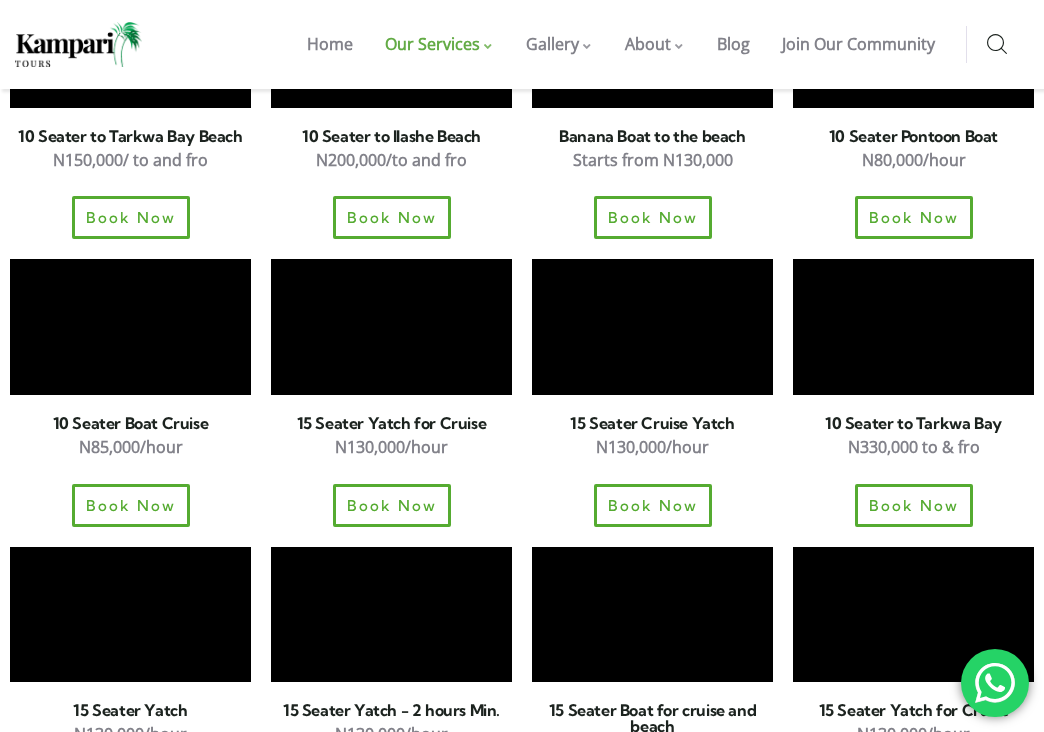 scroll, scrollTop: 2121, scrollLeft: 0, axis: vertical 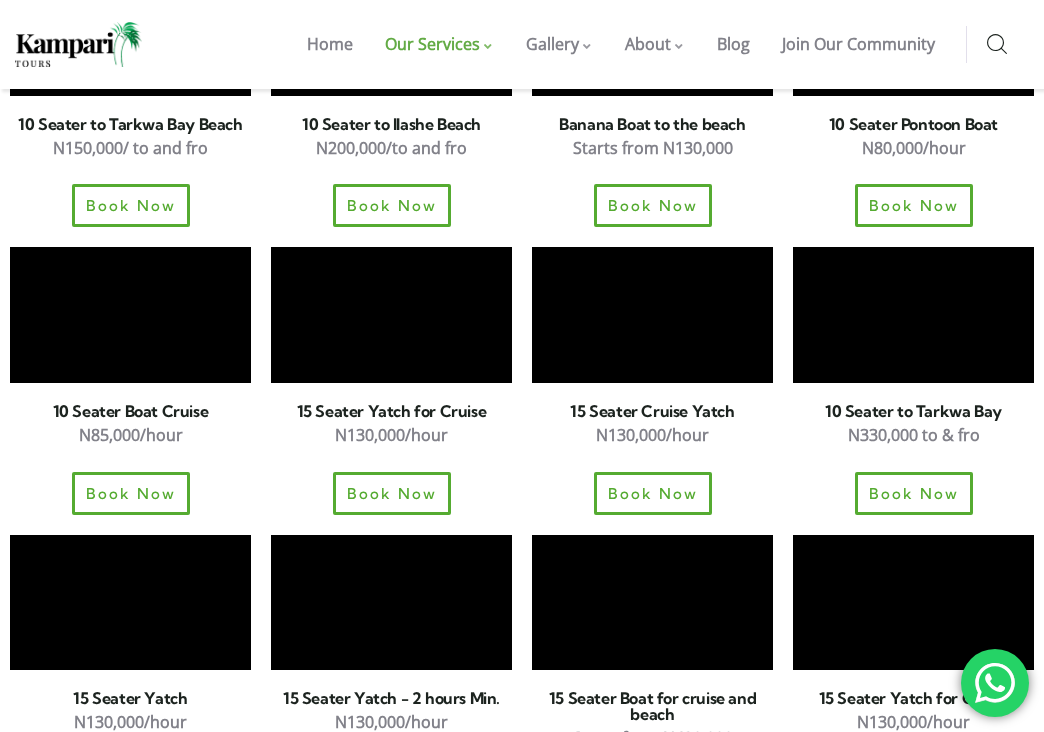 click on "15 Seater Yatch  for Cruise" at bounding box center (391, 411) 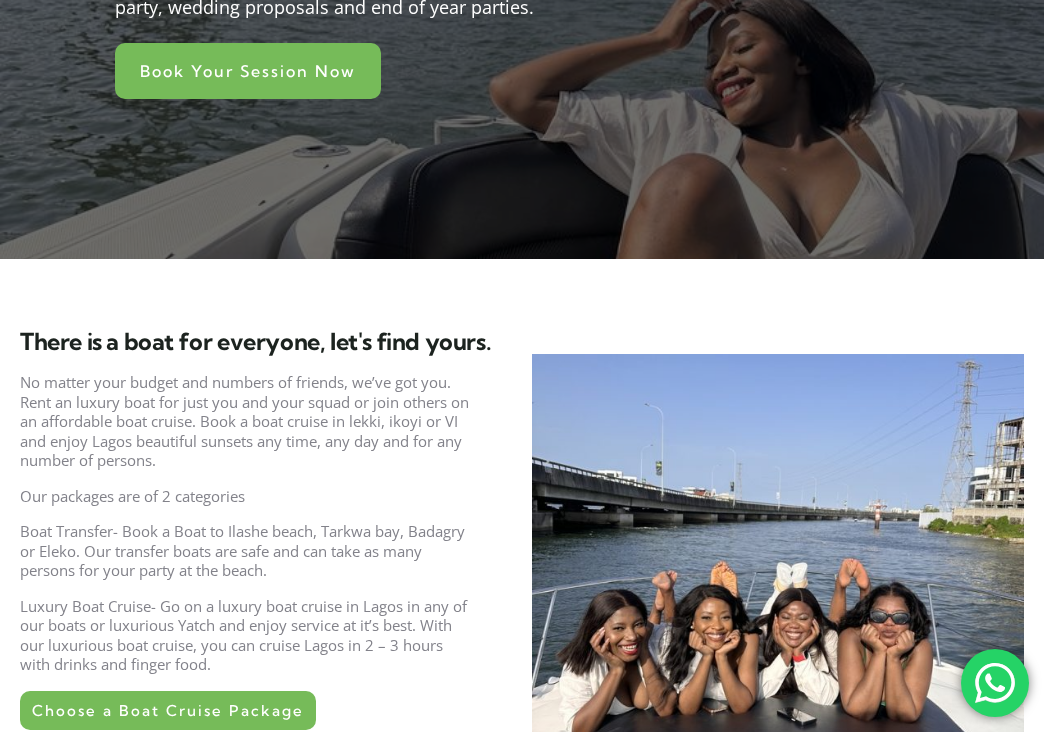 scroll, scrollTop: 0, scrollLeft: 0, axis: both 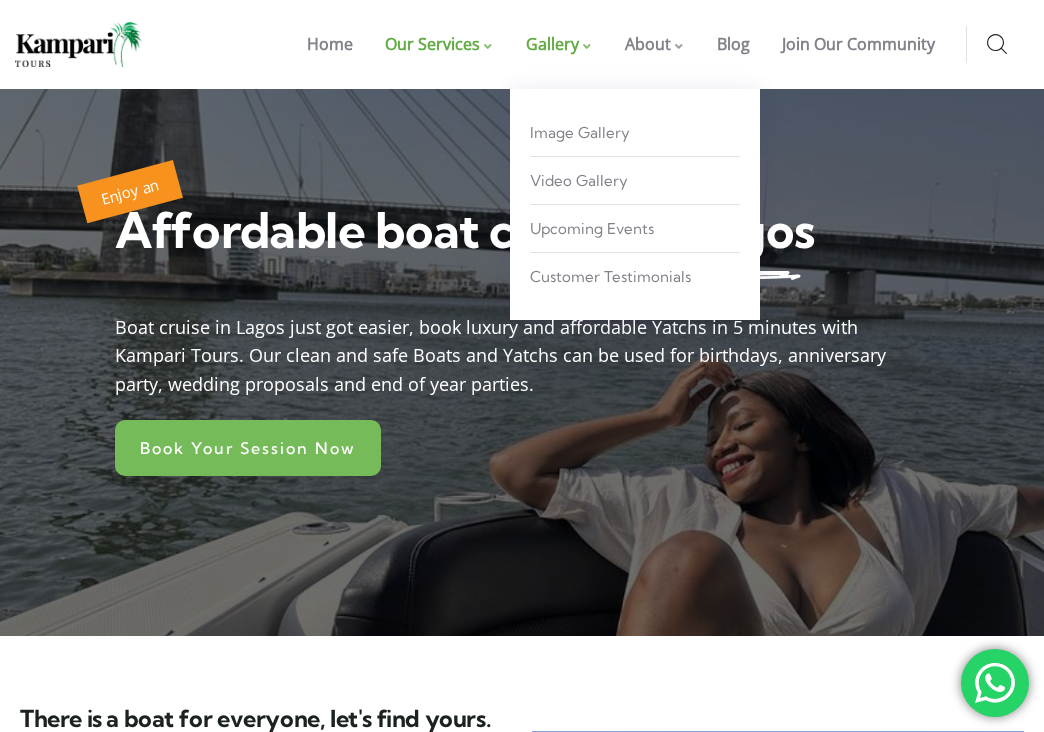 click on "Gallery" at bounding box center [552, 44] 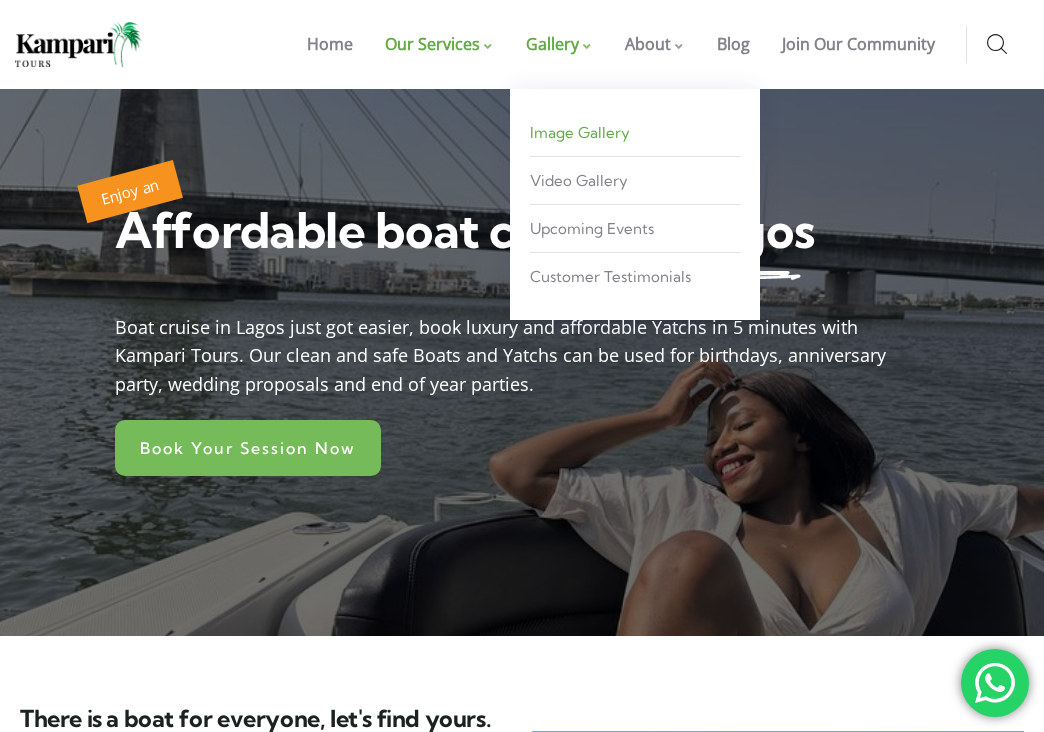 click on "Image Gallery" at bounding box center (580, 132) 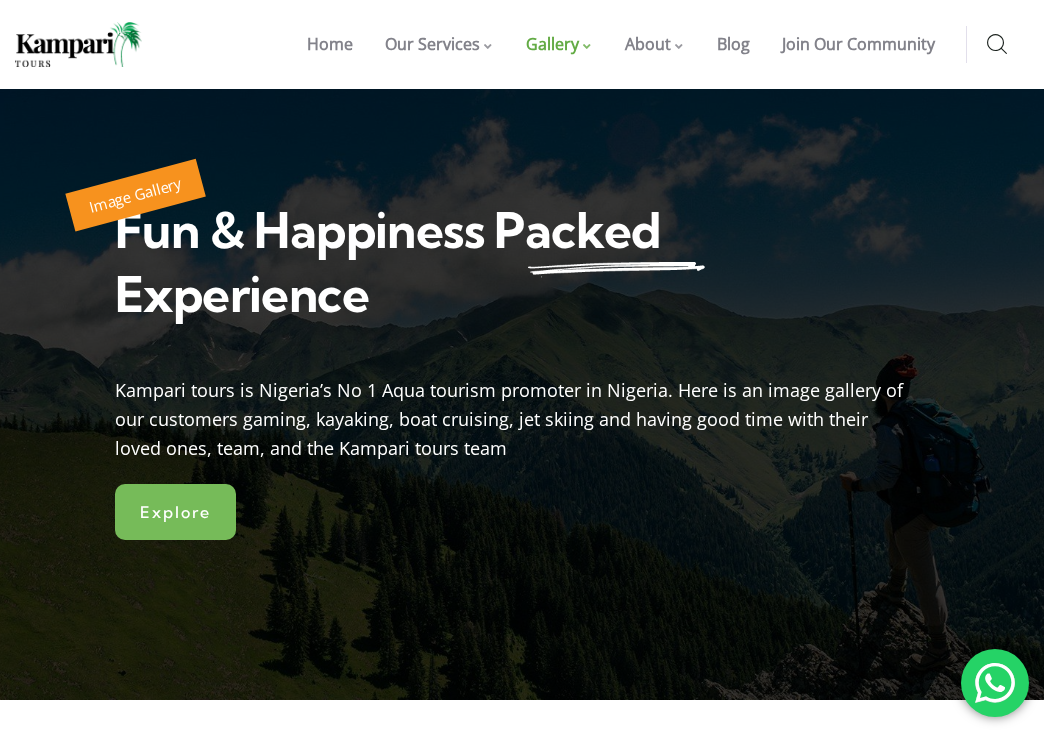 scroll, scrollTop: 0, scrollLeft: 0, axis: both 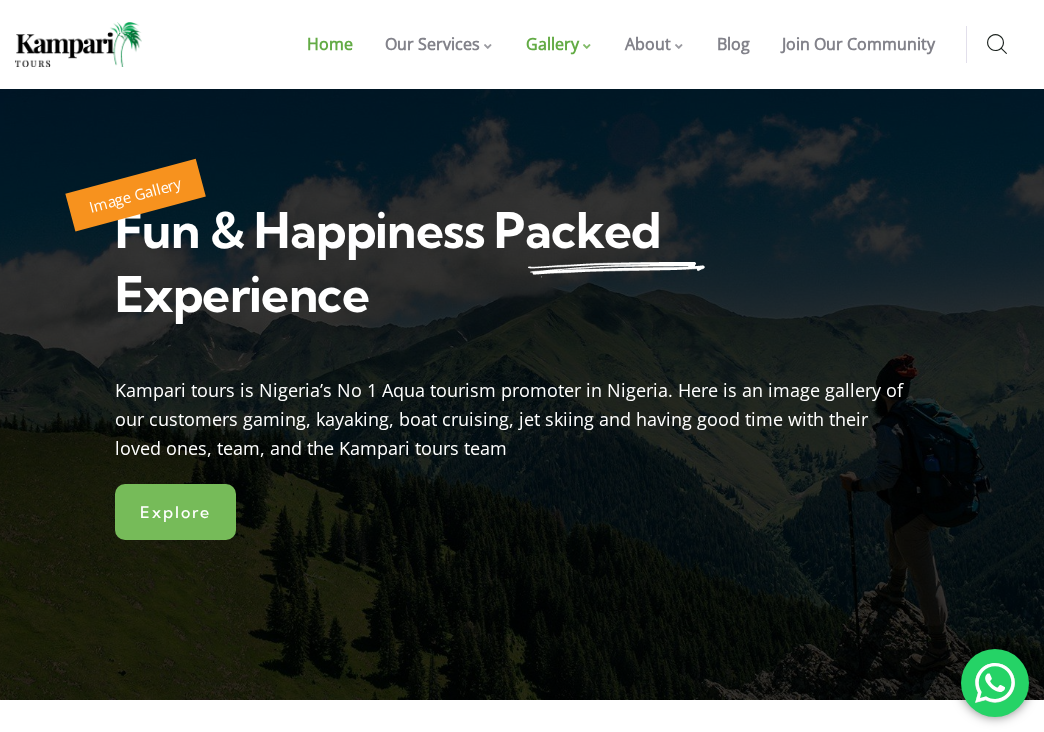 click on "Home" at bounding box center (330, 44) 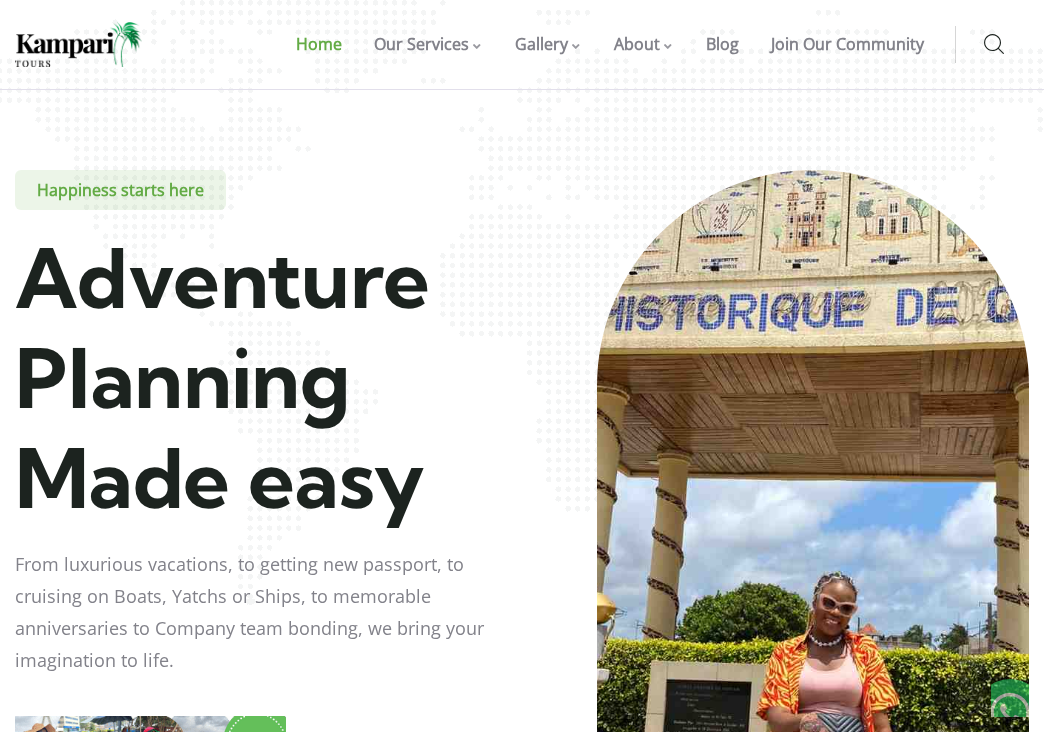 scroll, scrollTop: 0, scrollLeft: 0, axis: both 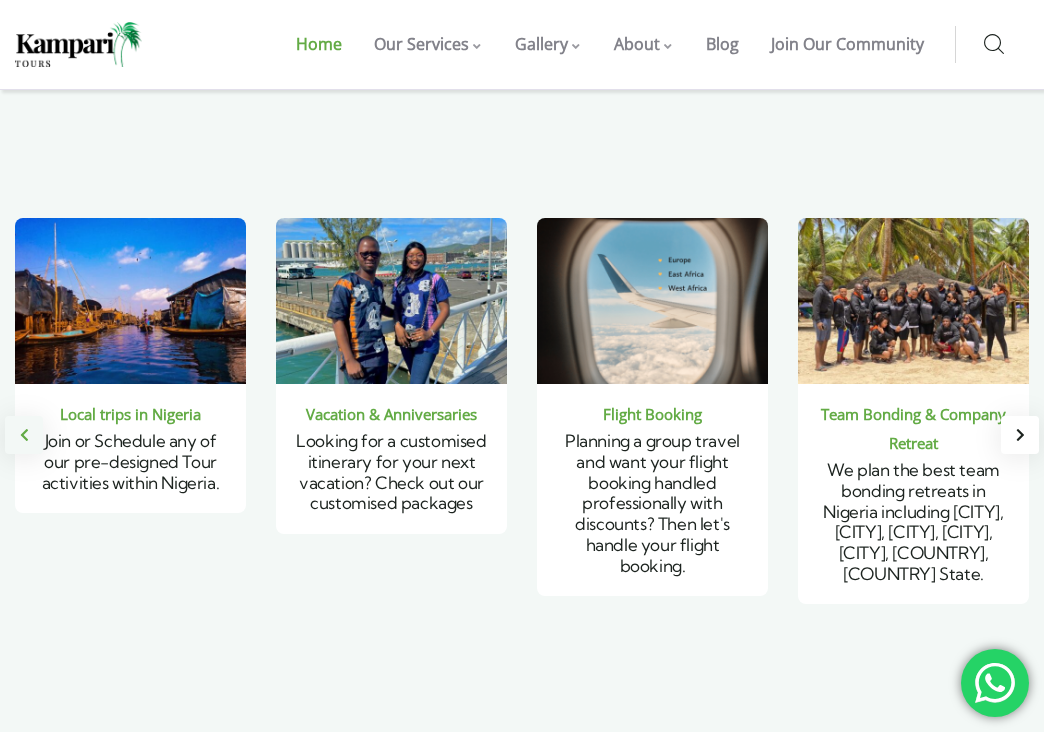 click at bounding box center [24, 435] 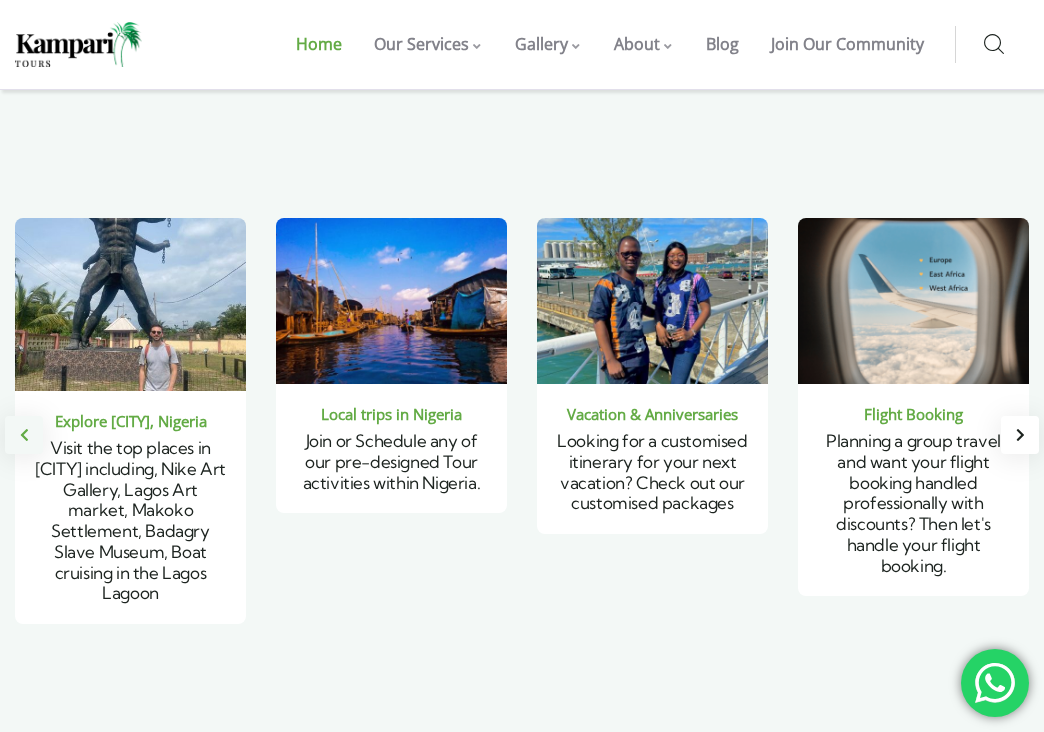click at bounding box center (24, 435) 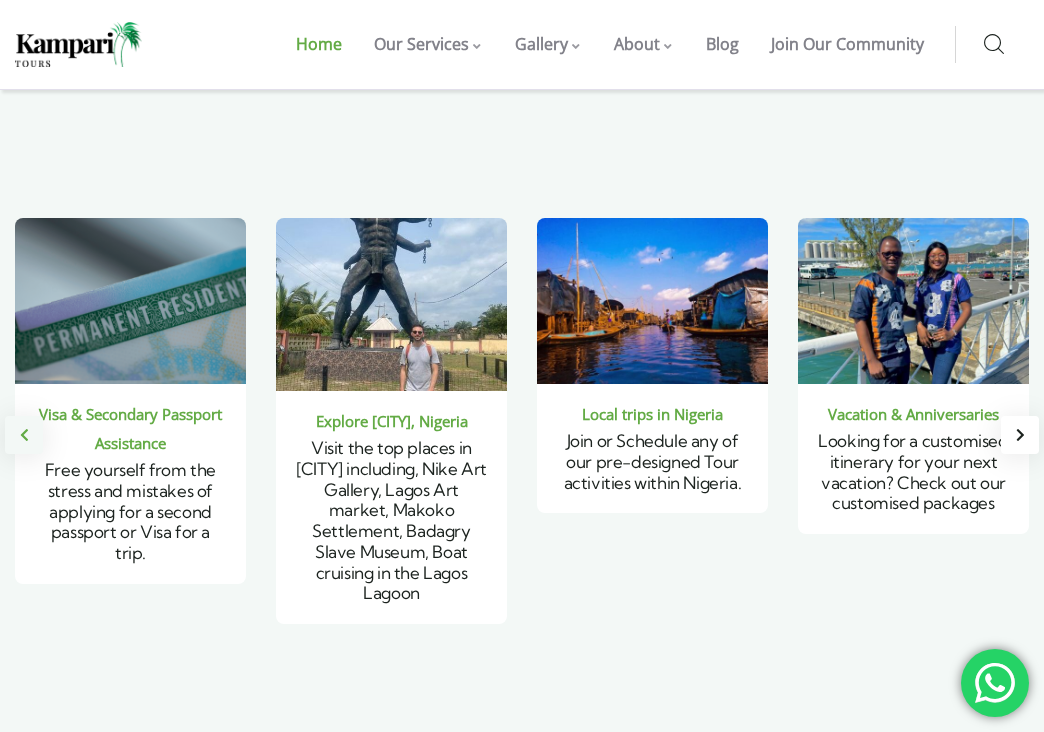 click at bounding box center [24, 435] 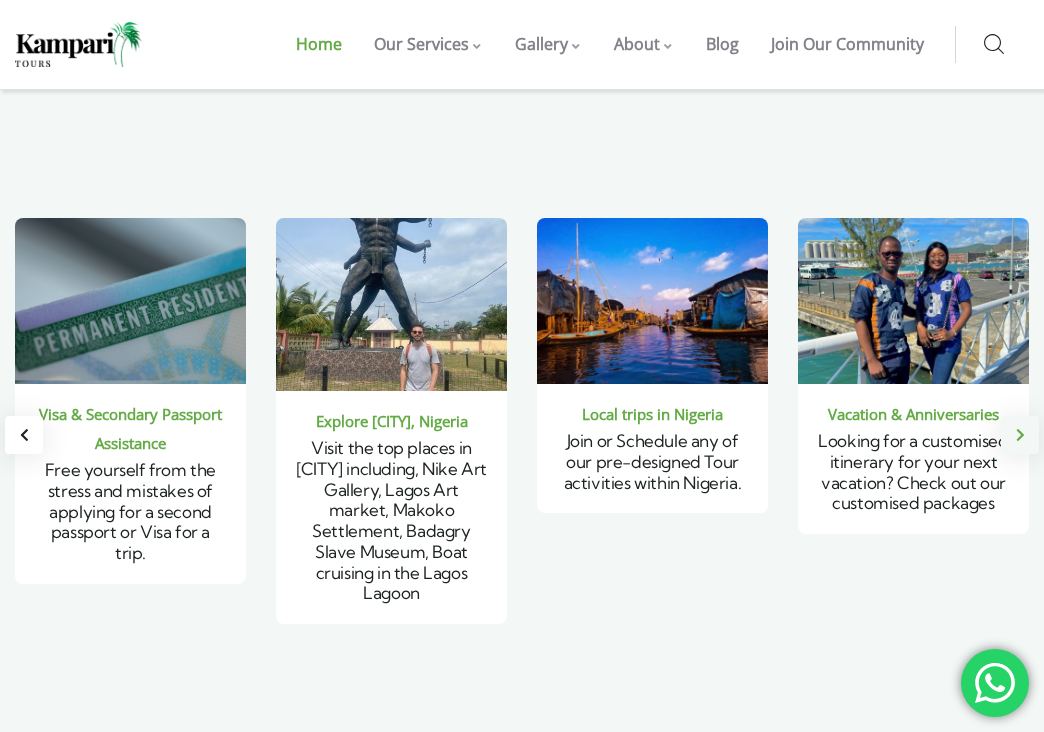 click at bounding box center (1020, 435) 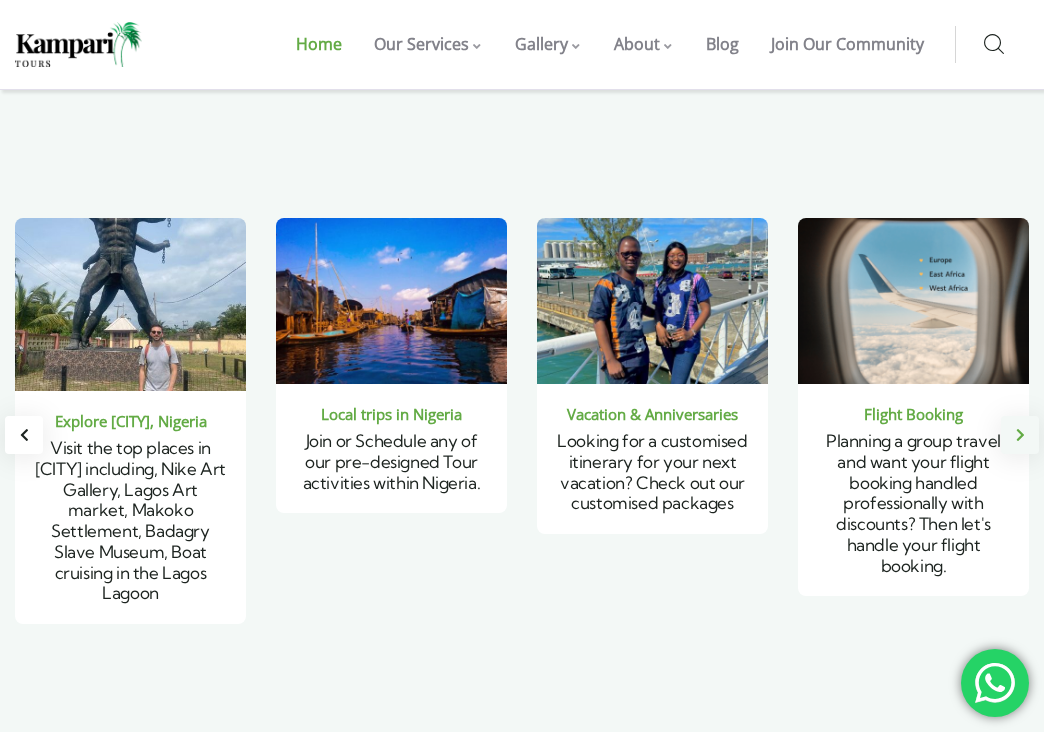 click at bounding box center (1020, 435) 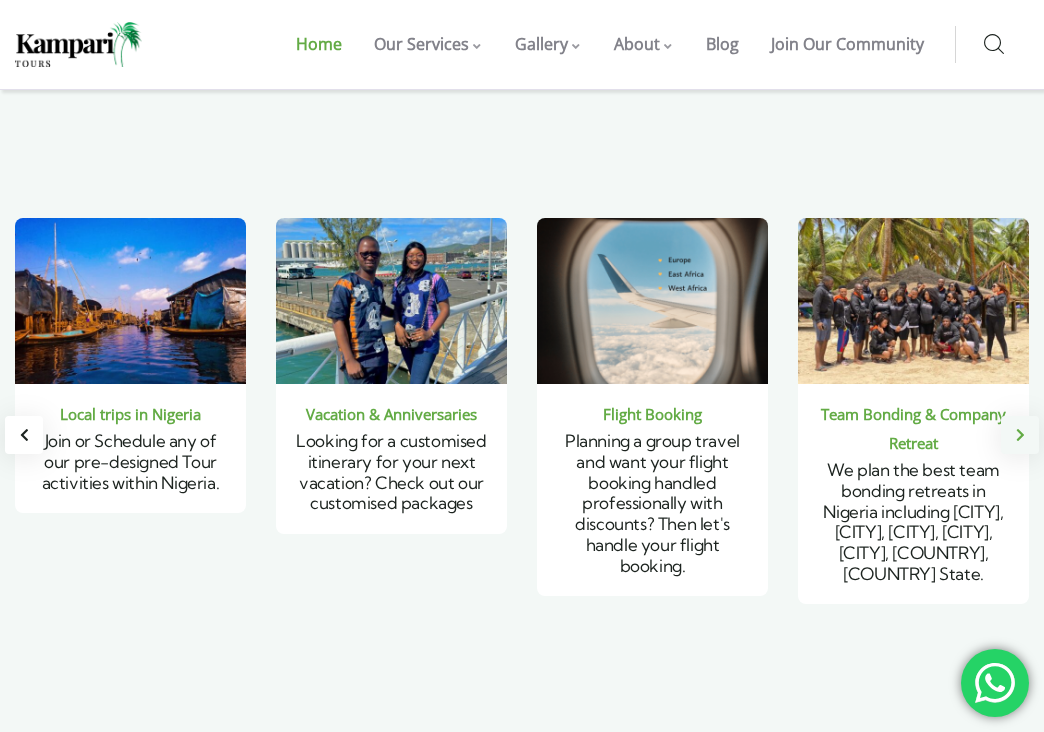 click at bounding box center (1020, 435) 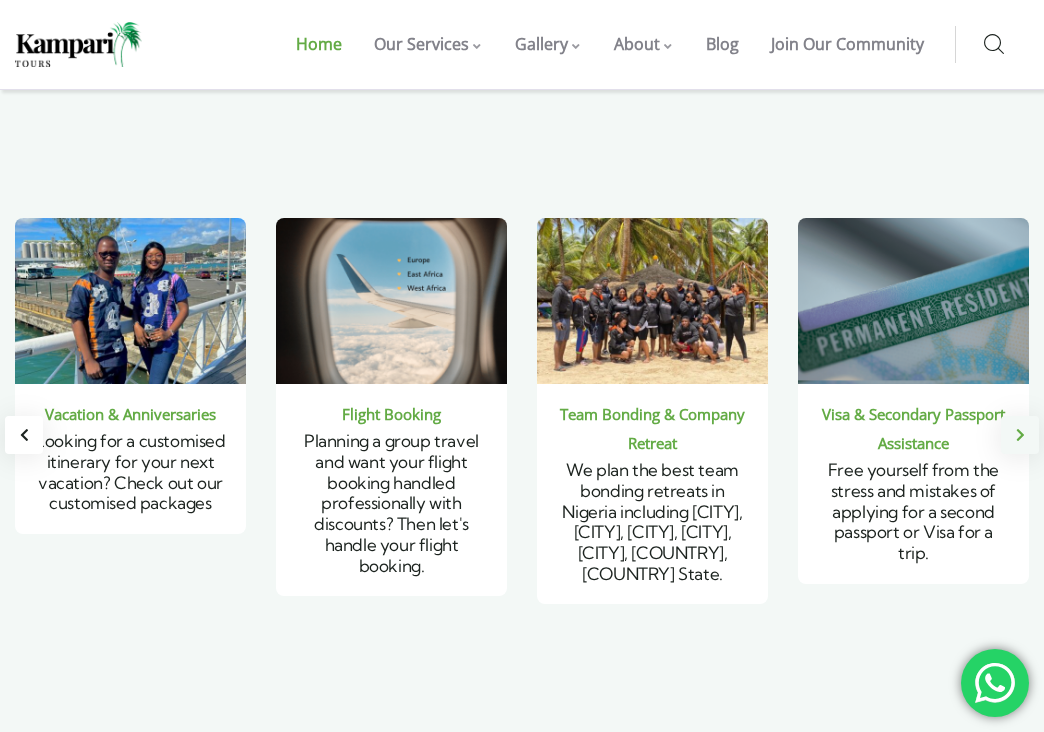 click at bounding box center (1020, 435) 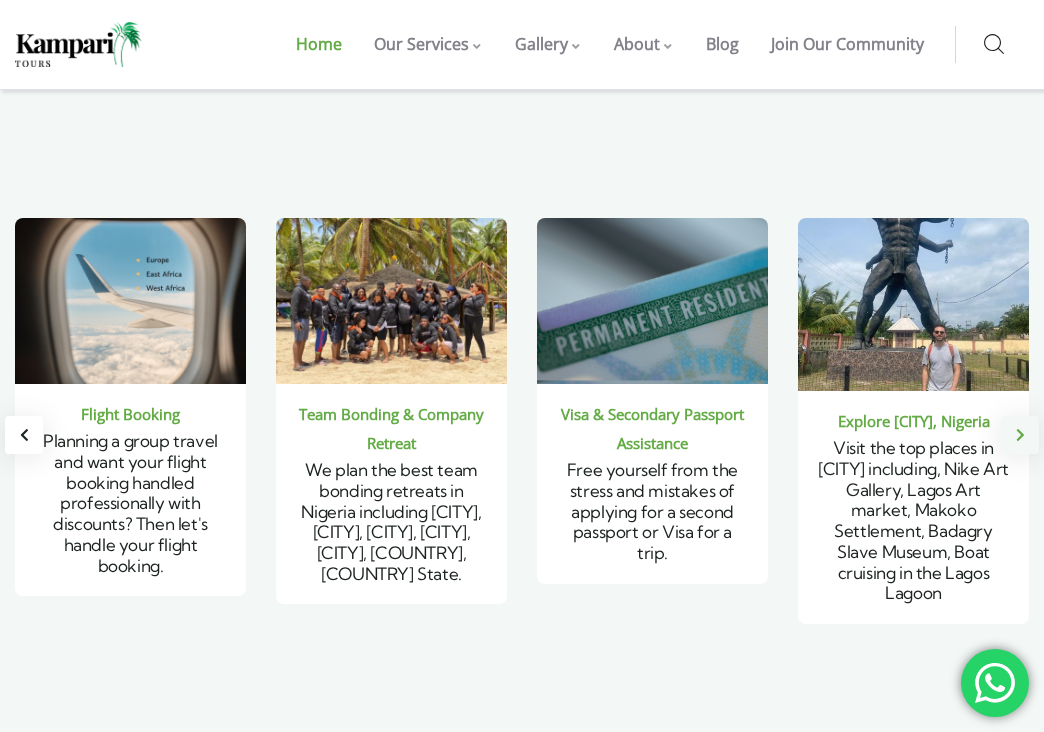click at bounding box center (1020, 435) 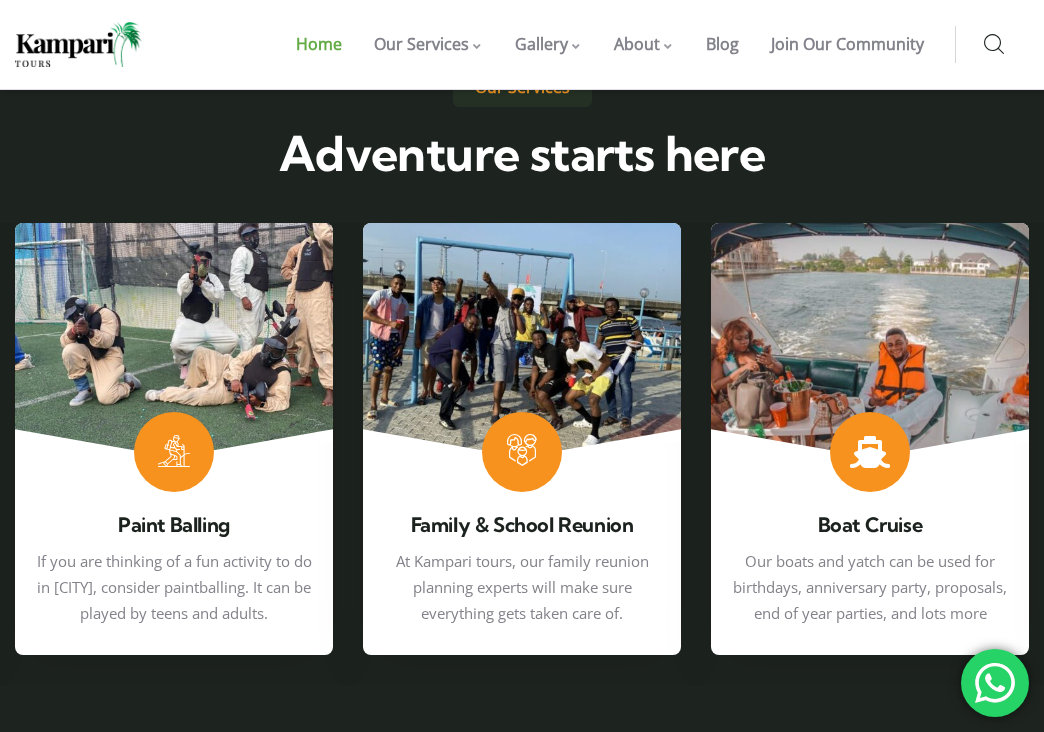 scroll, scrollTop: 2956, scrollLeft: 0, axis: vertical 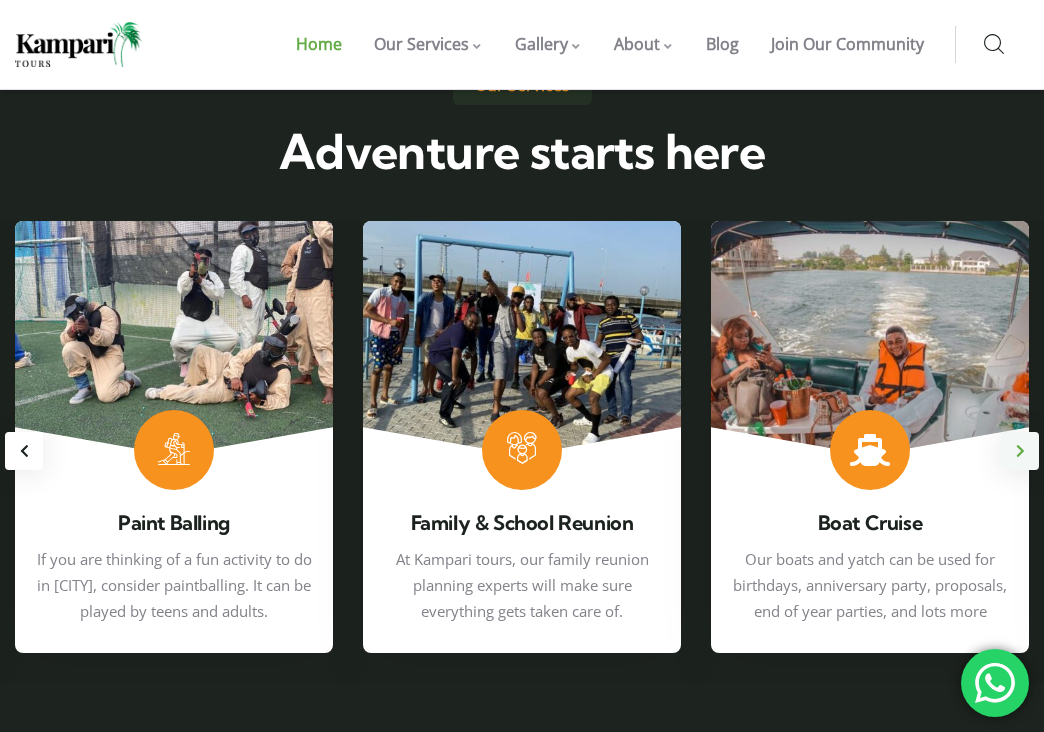 click at bounding box center [1020, 451] 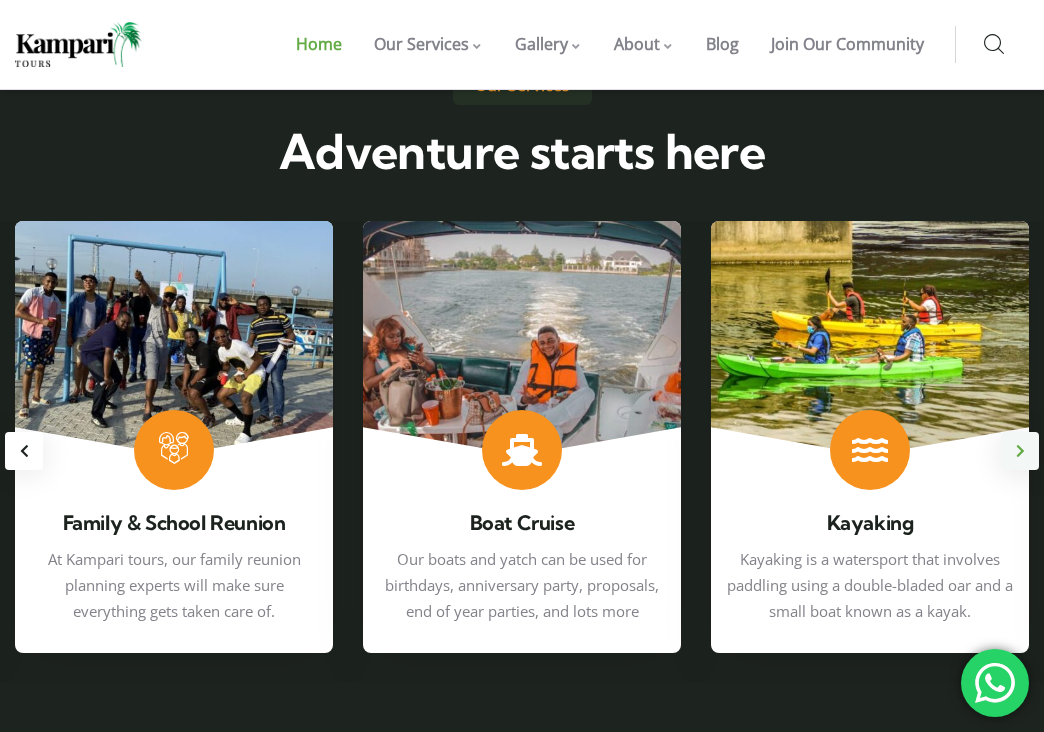 click at bounding box center (1020, 451) 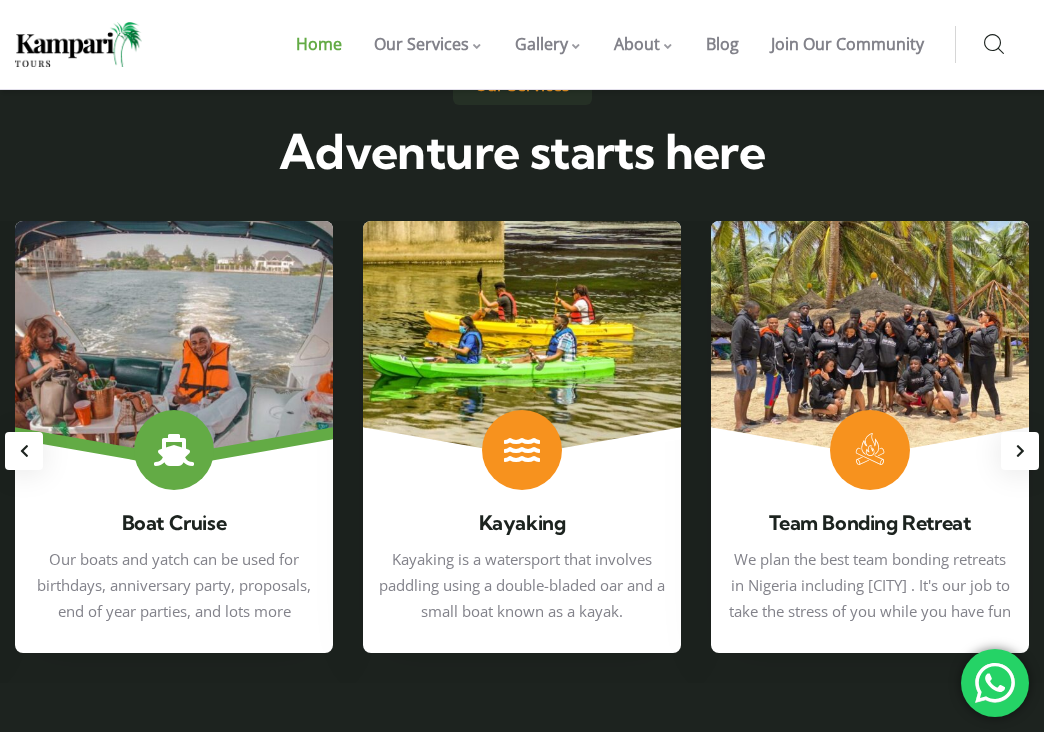 click at bounding box center [174, 436] 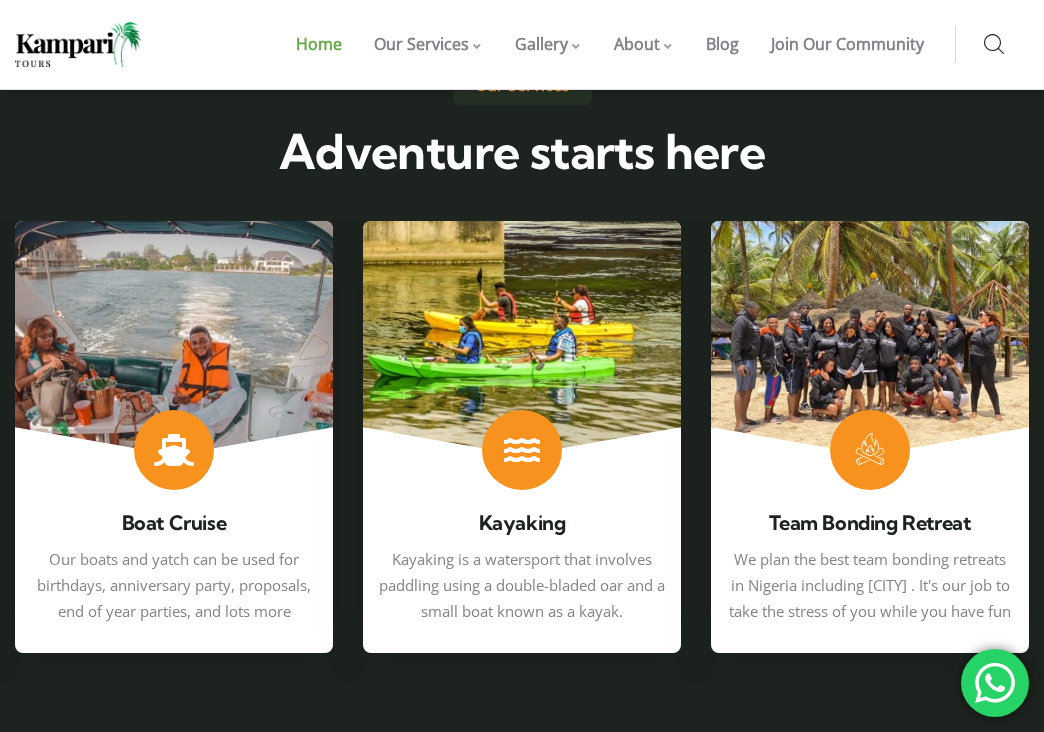 click at bounding box center (78, 44) 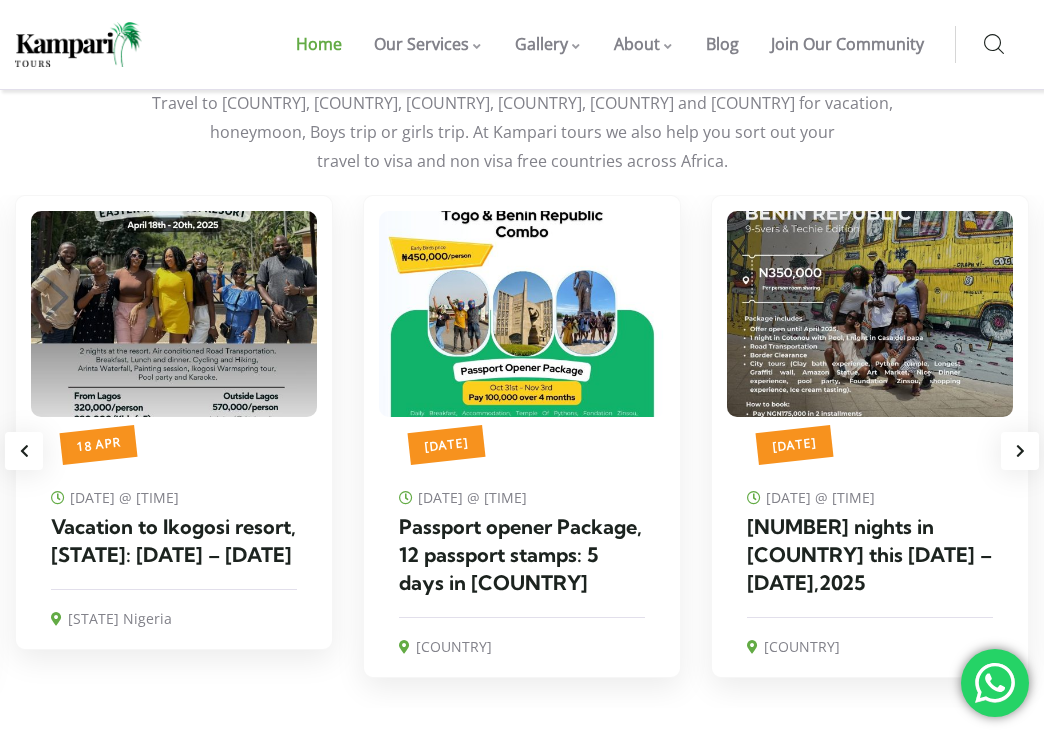 scroll, scrollTop: 6191, scrollLeft: 0, axis: vertical 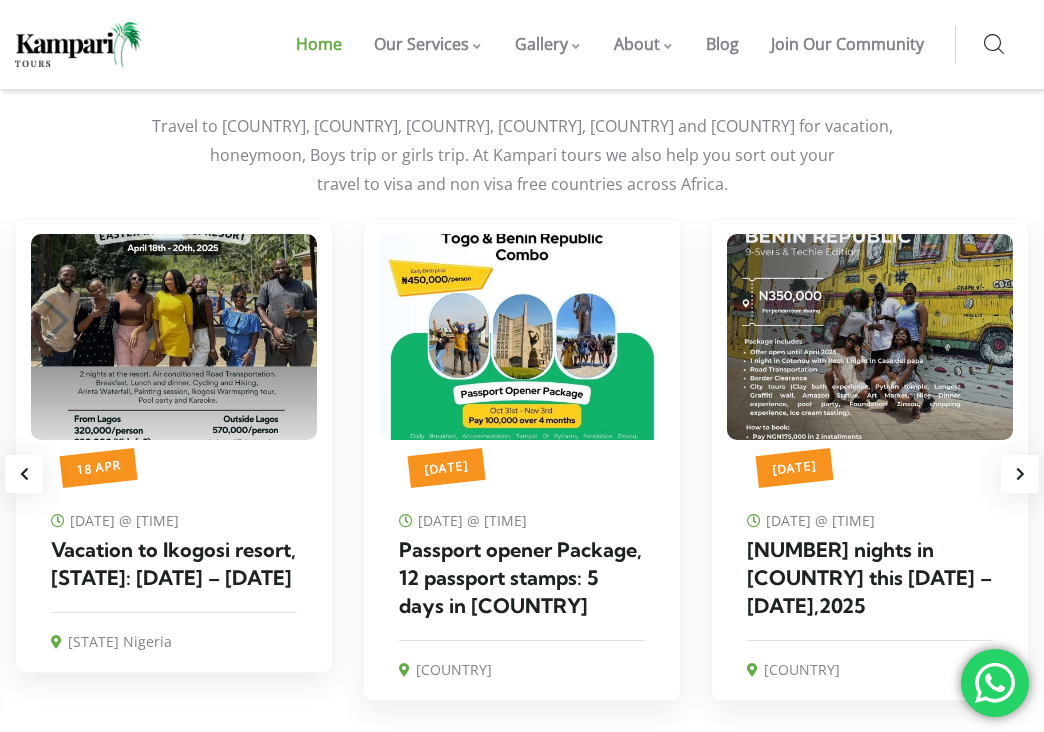 click at bounding box center [870, 474] 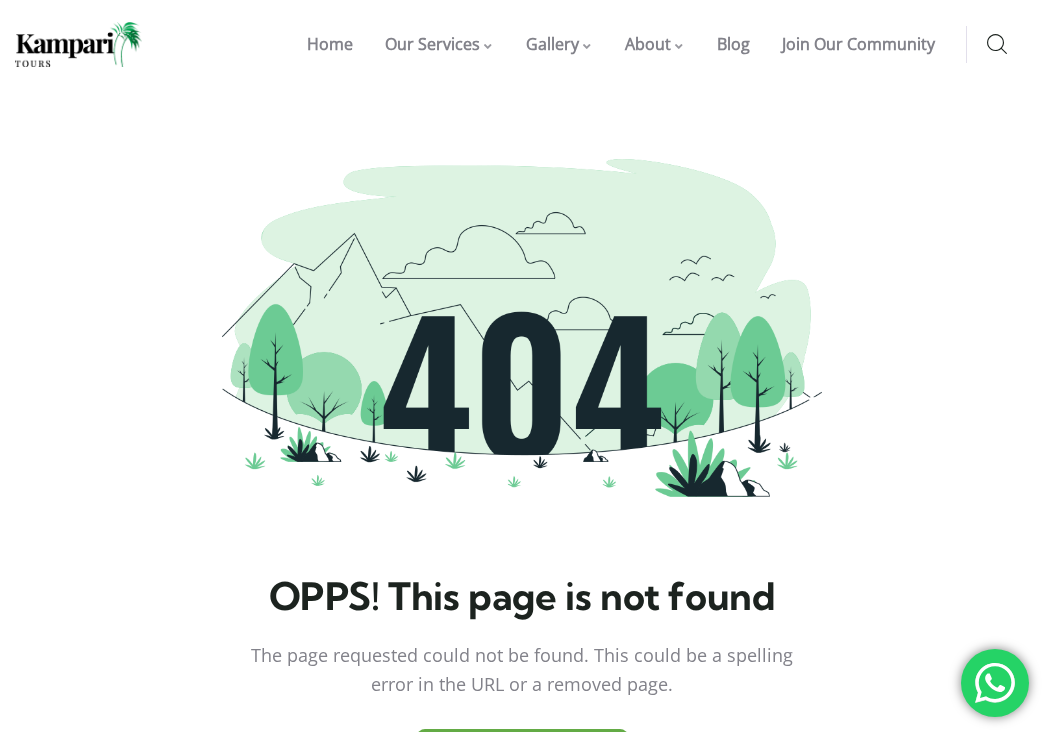scroll, scrollTop: 0, scrollLeft: 0, axis: both 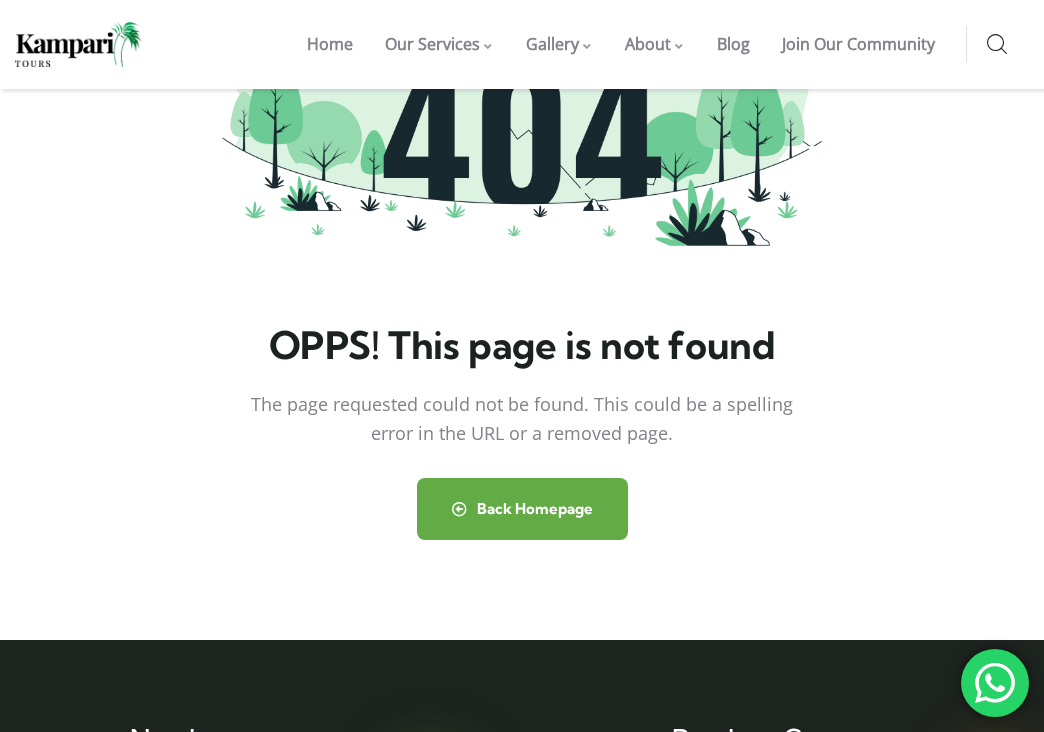 click at bounding box center (995, 683) 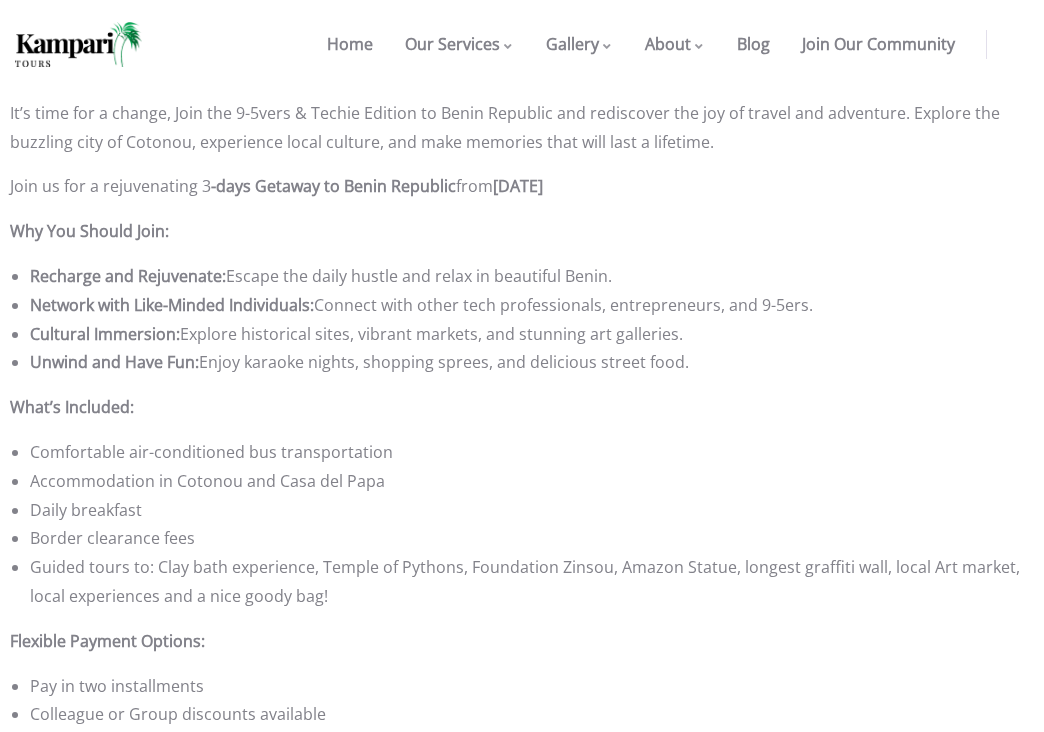 scroll, scrollTop: 0, scrollLeft: 0, axis: both 